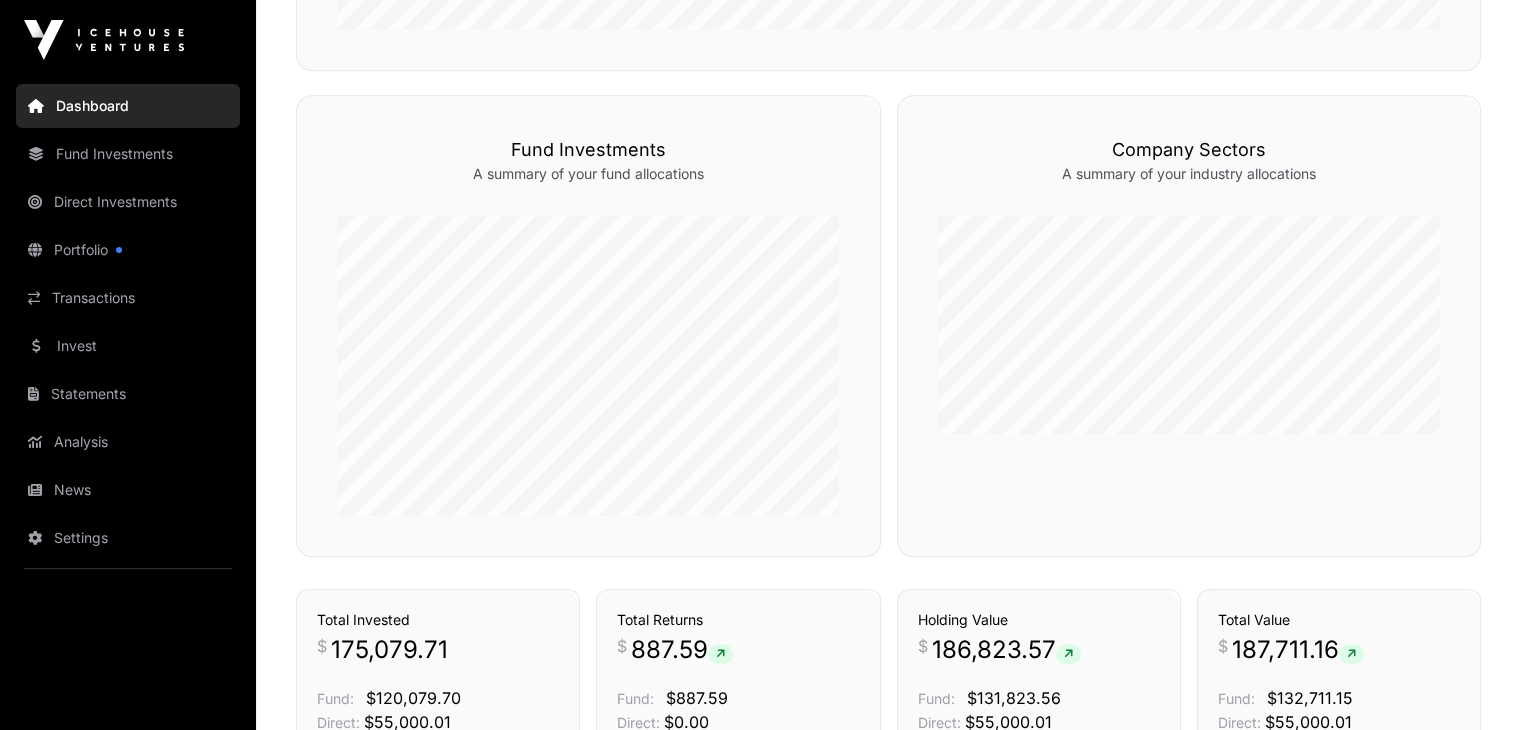 scroll, scrollTop: 0, scrollLeft: 0, axis: both 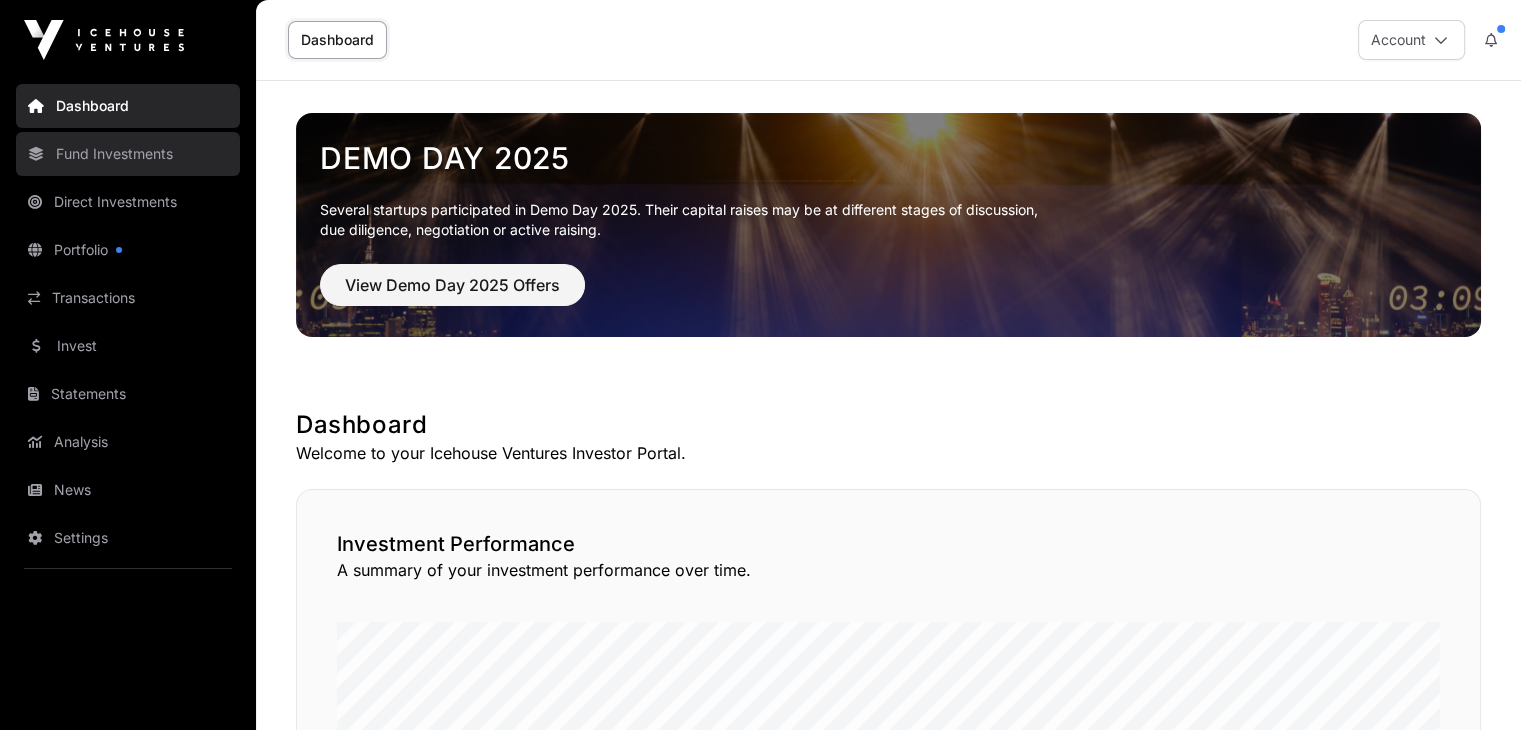 click on "Fund Investments" 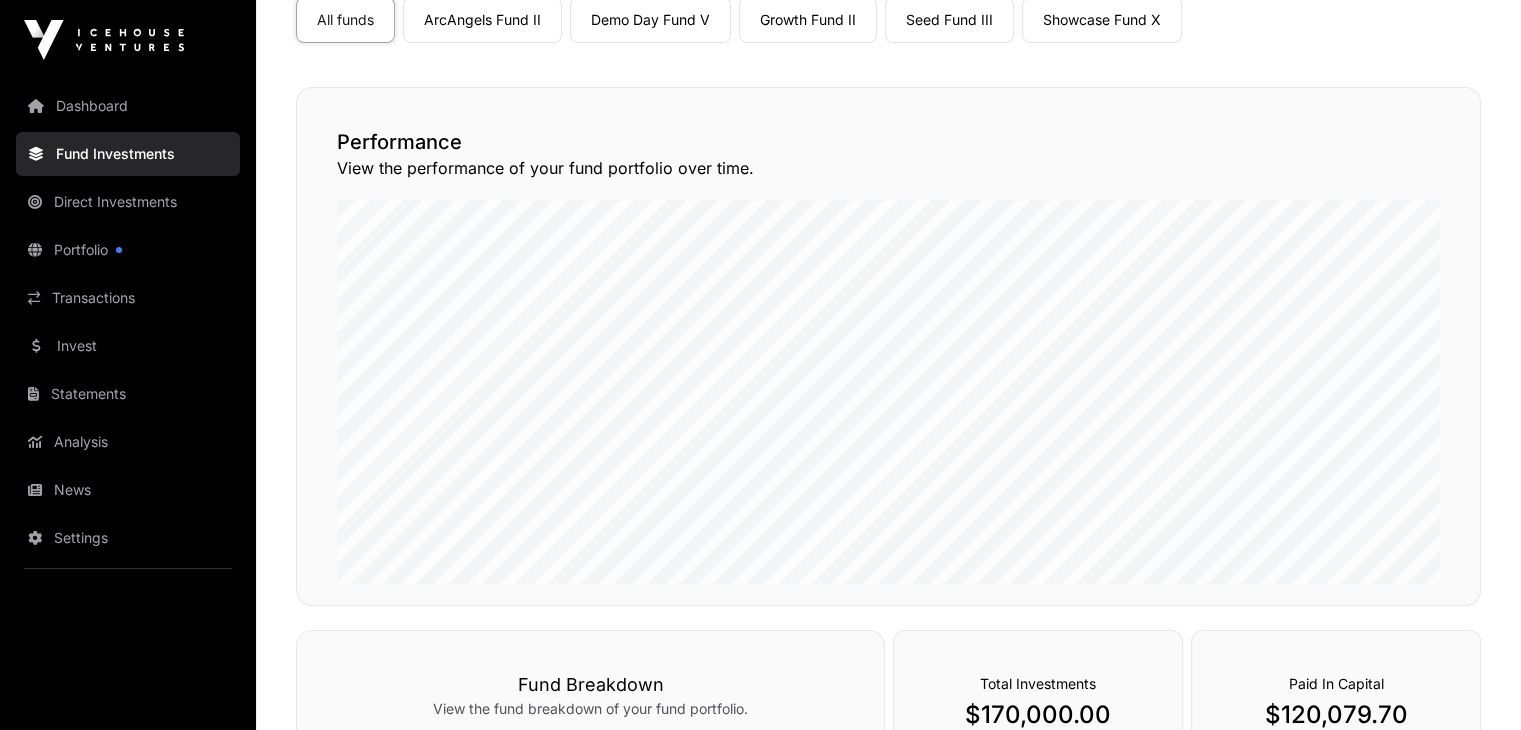 scroll, scrollTop: 160, scrollLeft: 0, axis: vertical 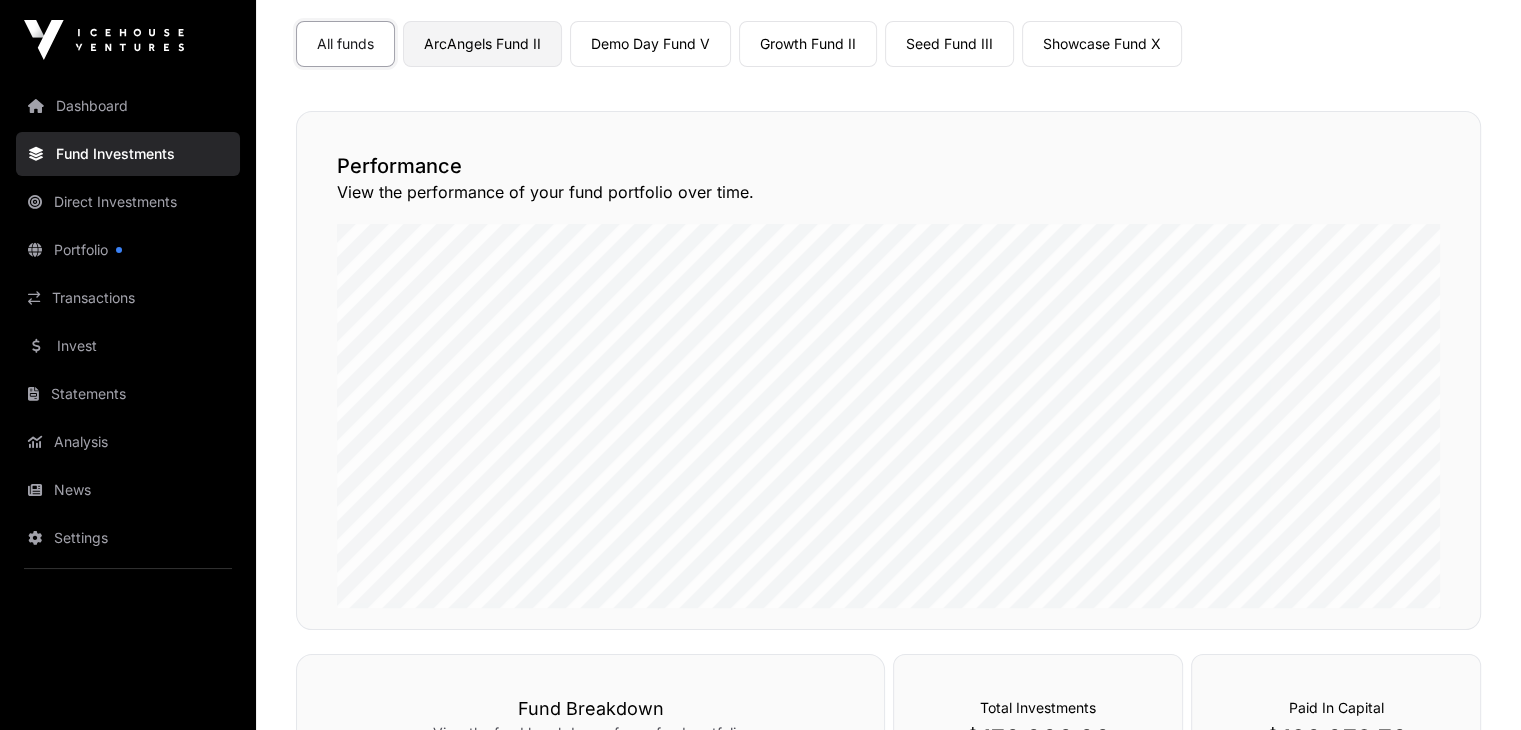 click on "ArcAngels Fund II" 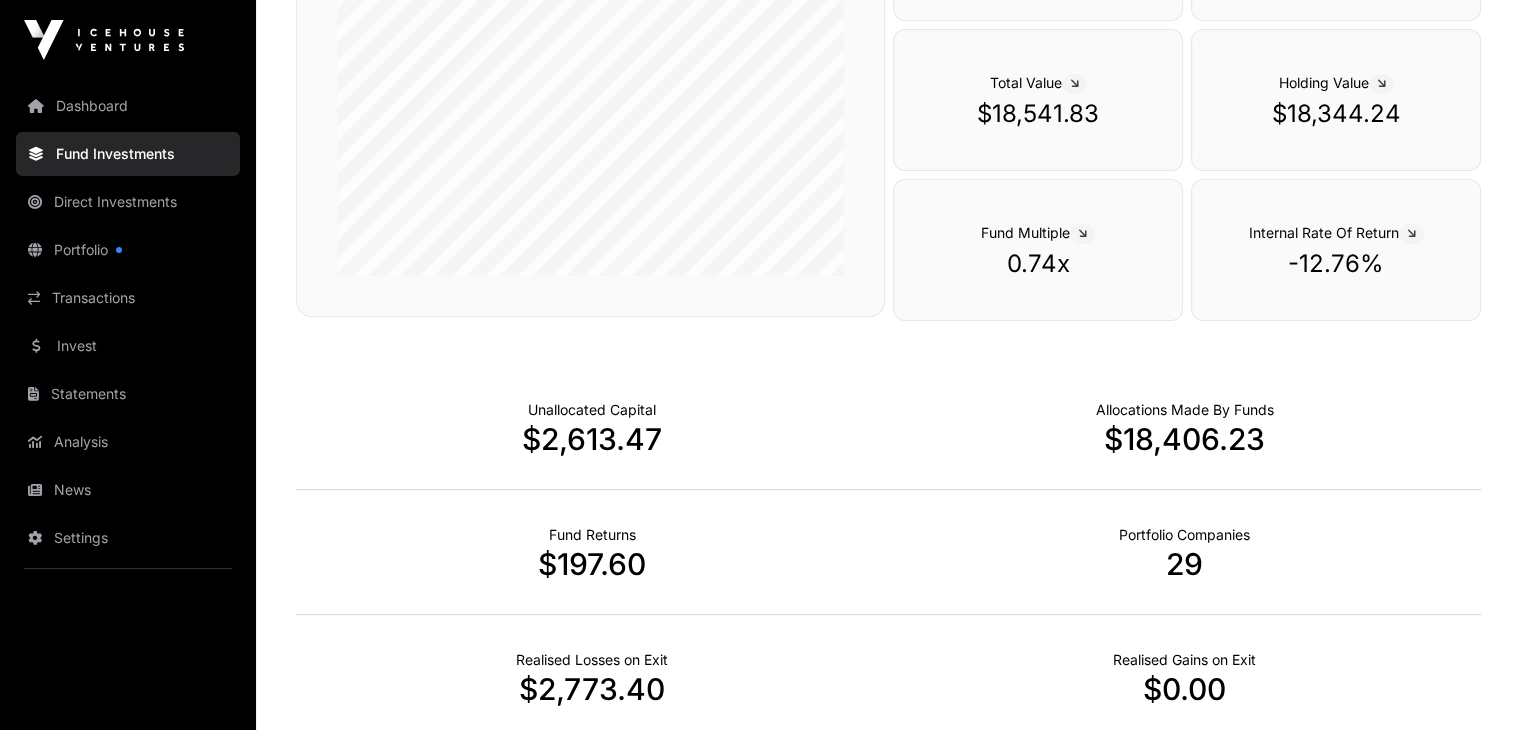 scroll, scrollTop: 0, scrollLeft: 0, axis: both 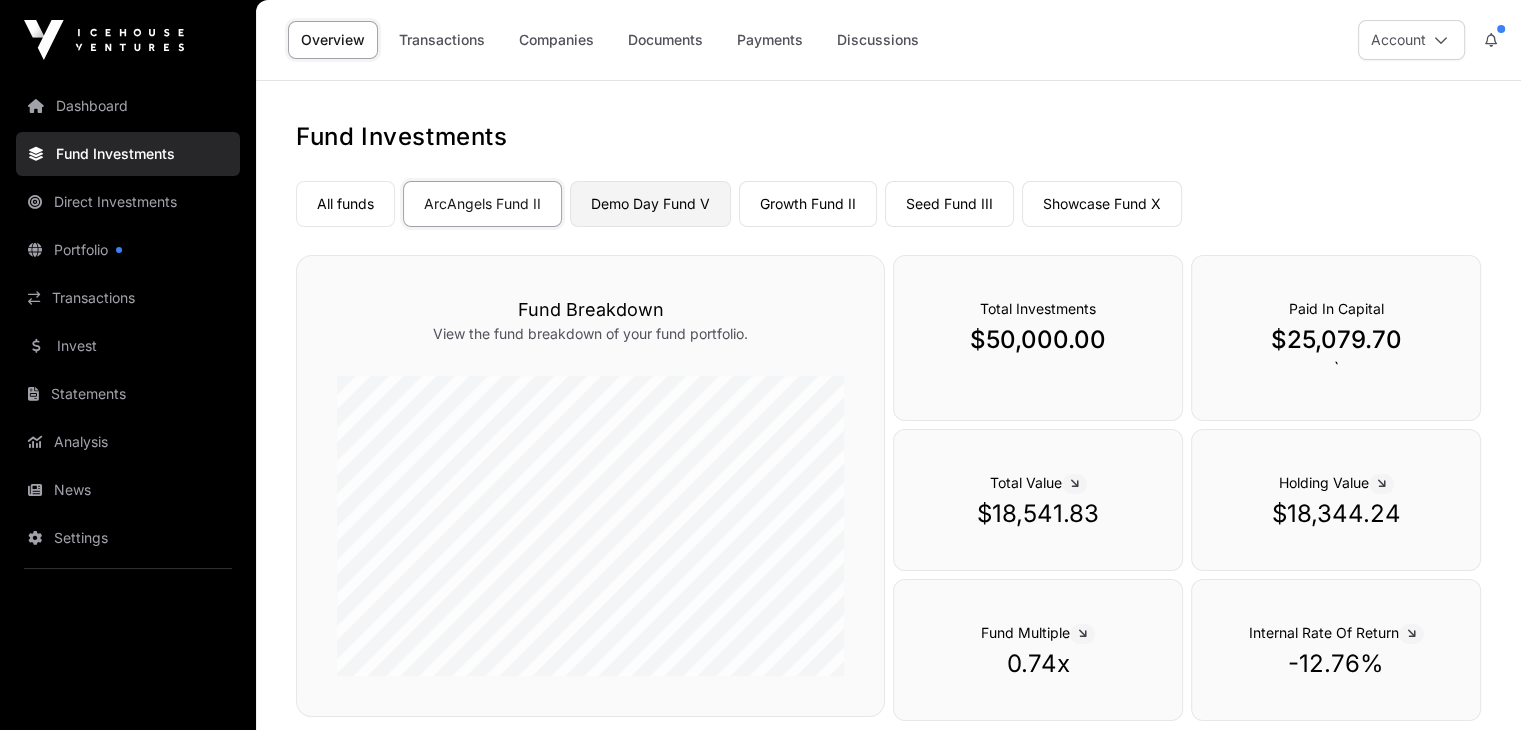 click on "Demo Day Fund V" 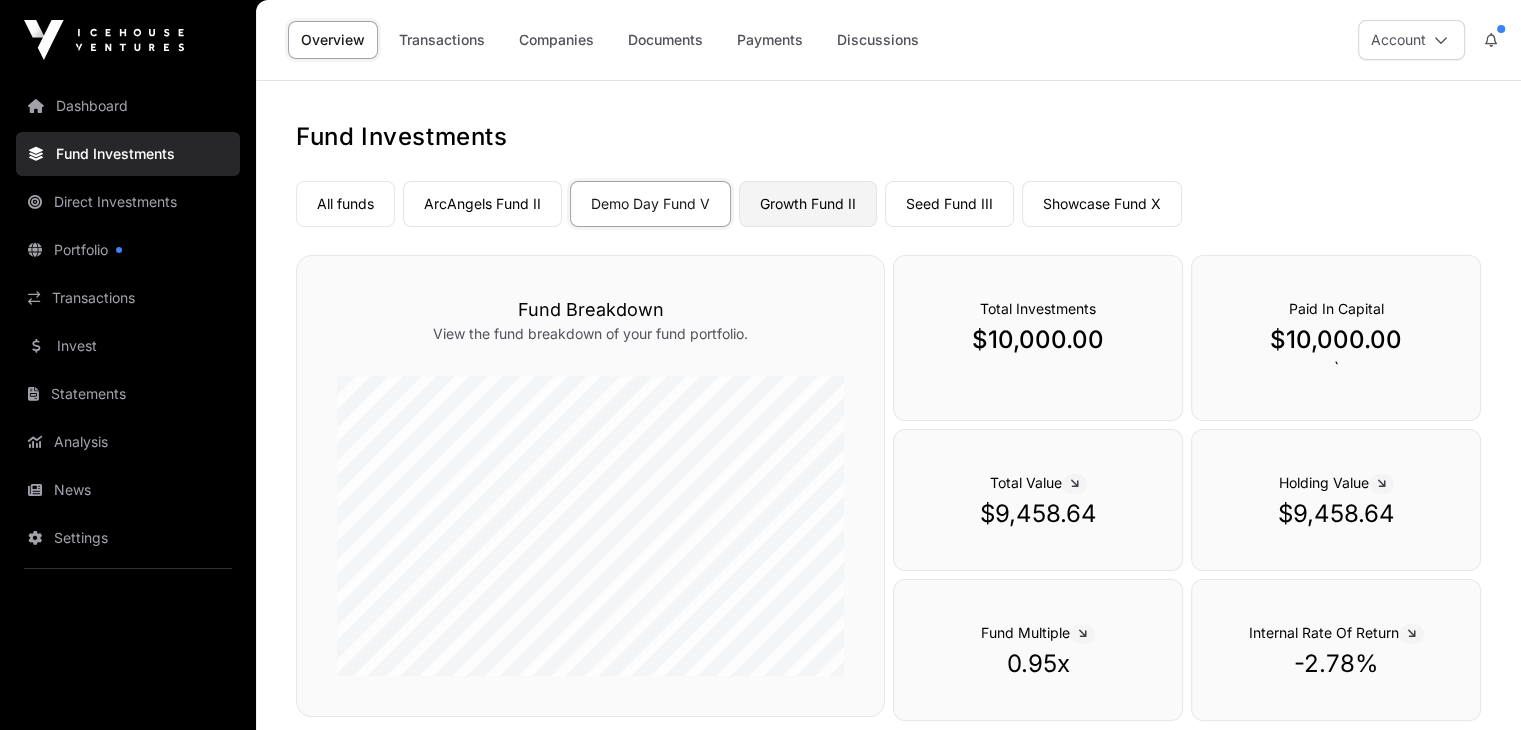 click on "Growth Fund II" 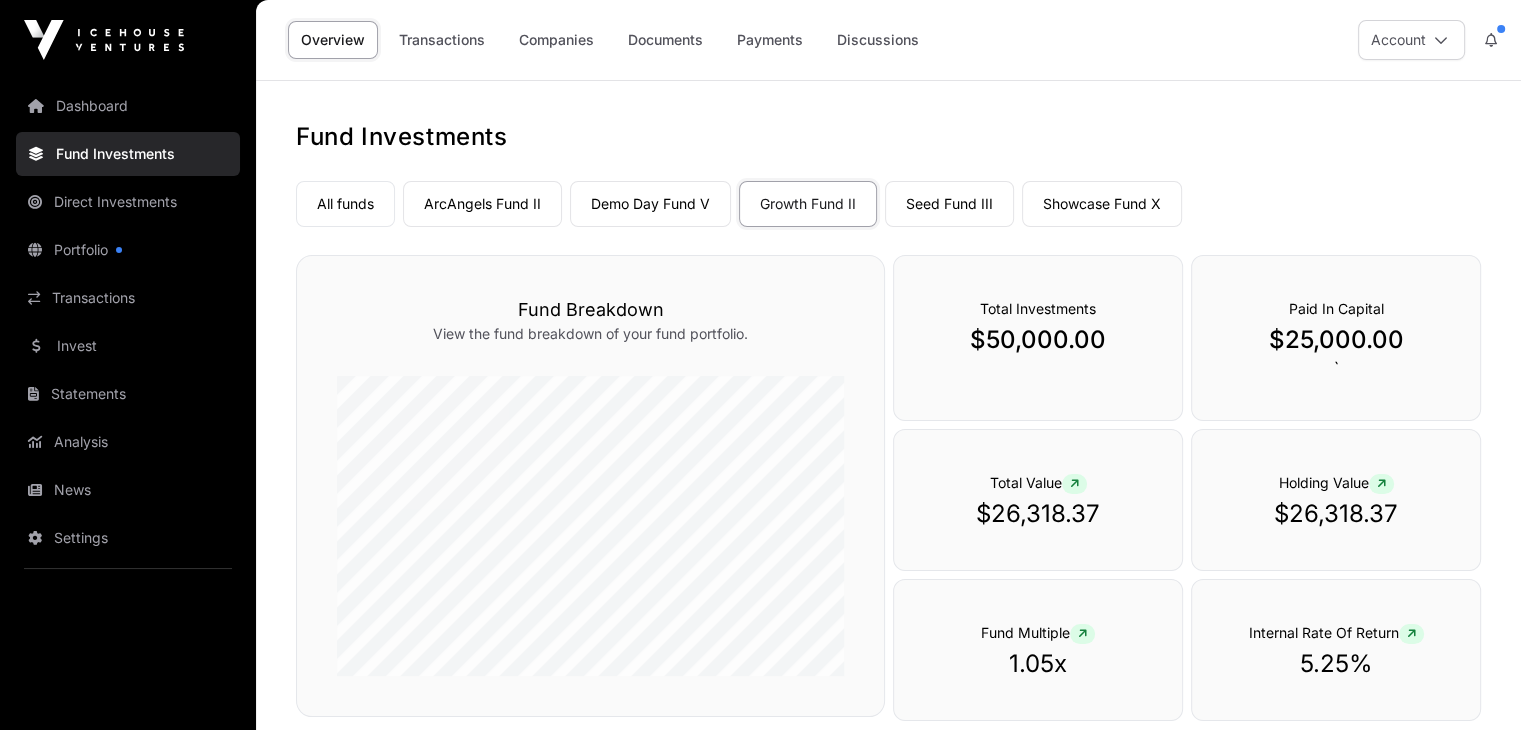 click on "Seed Fund III" 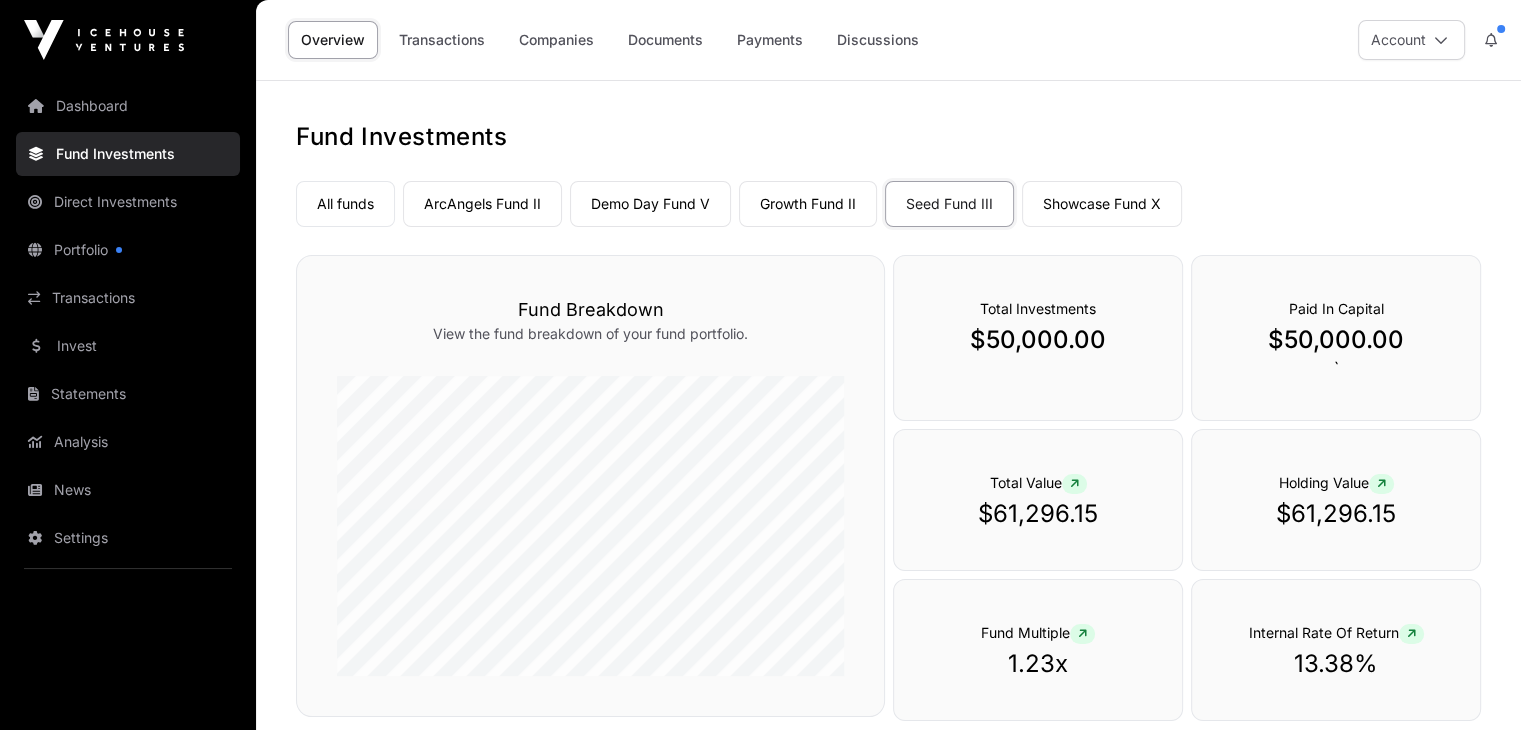 click on "Showcase Fund X" 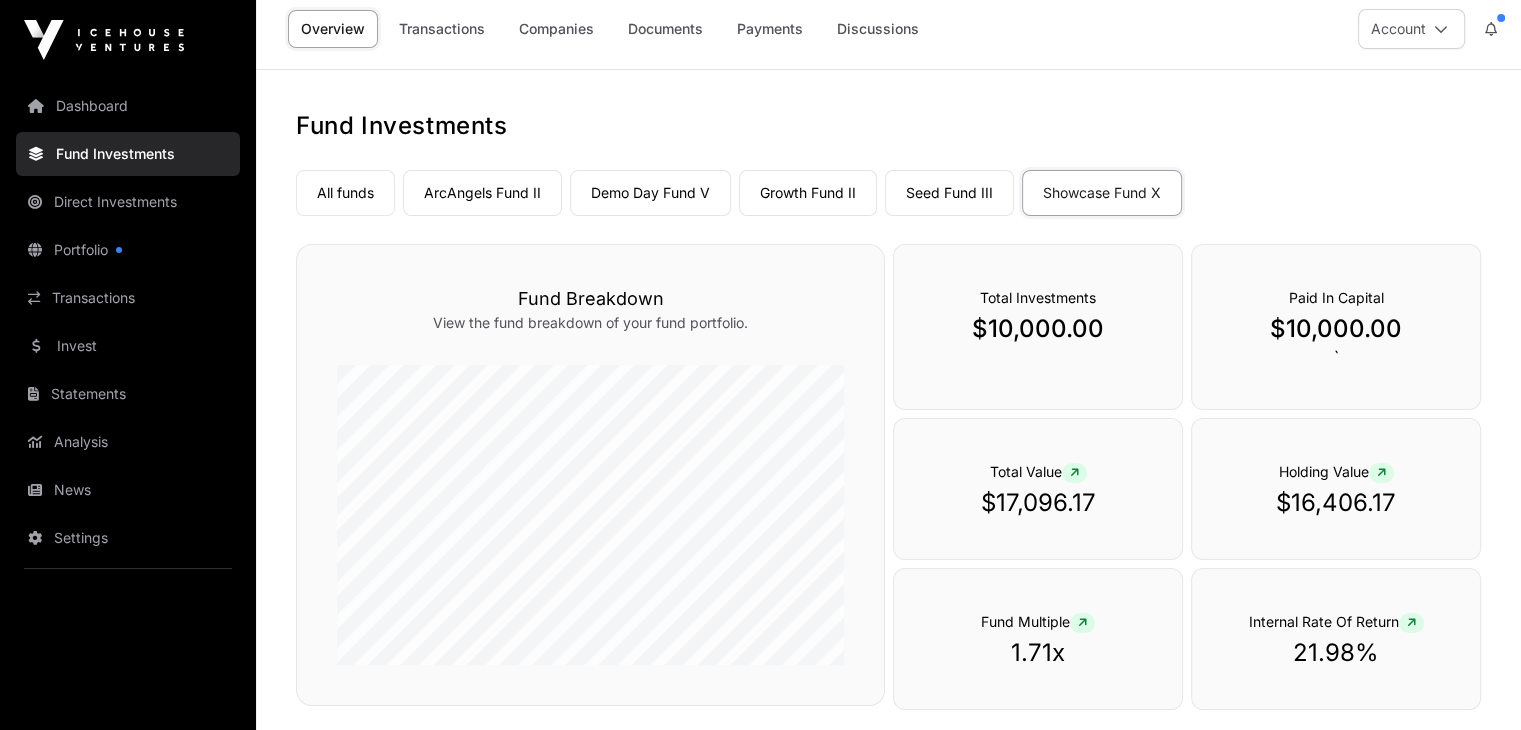 scroll, scrollTop: 0, scrollLeft: 0, axis: both 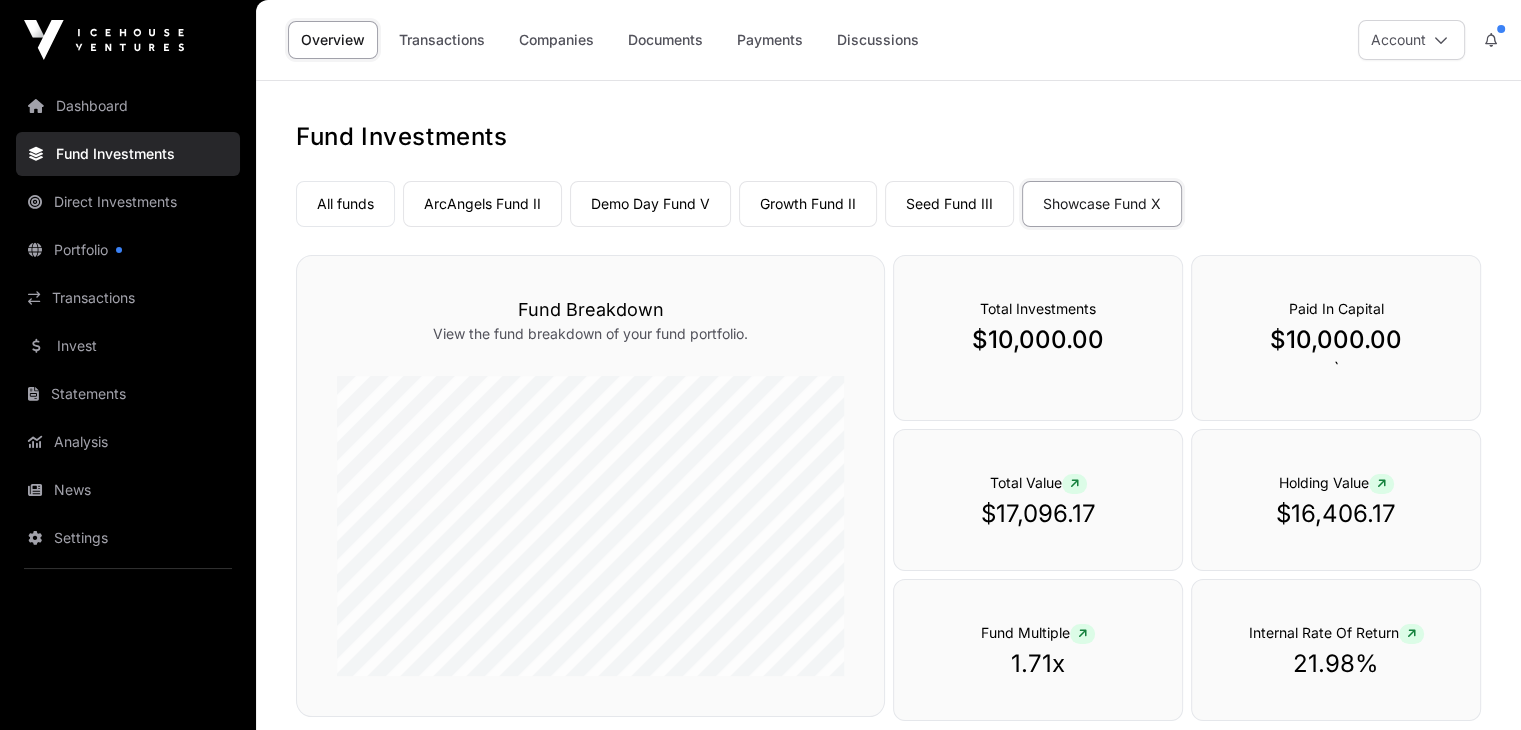 click 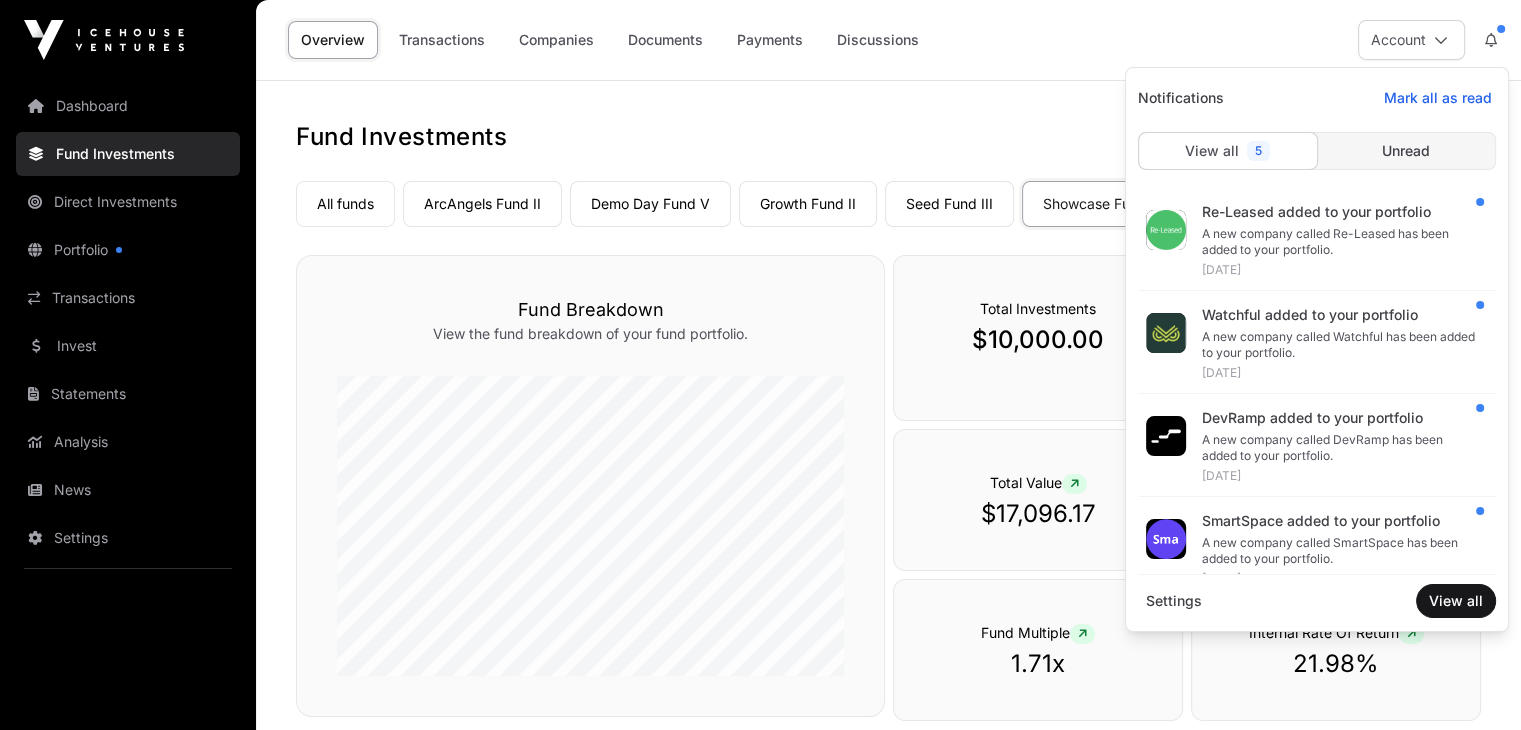 click on "Fund Investments   All funds  ArcAngels Fund II Demo Day Fund V Growth Fund II Seed Fund III Showcase Fund X Select a fund Showcase Fund X  Fund Breakdown   View the fund breakdown of your fund portfolio.  Total Investments $10,000.00 Paid In Capital $10,000.00 `  Total Value  $17,096.17 Holding Value  $16,406.17 Fund Multiple  1.71x  Internal Rate Of Return  21.98%  Unallocated Capital $0.00 Allocations Made By Funds $9,391.00 Fund Returns $689.99 Portfolio Companies 9 Realised Losses on Exit $643.34 Realised Gains on Exit $0.00 Management Fees $609.00 Performance Fees $0.00" 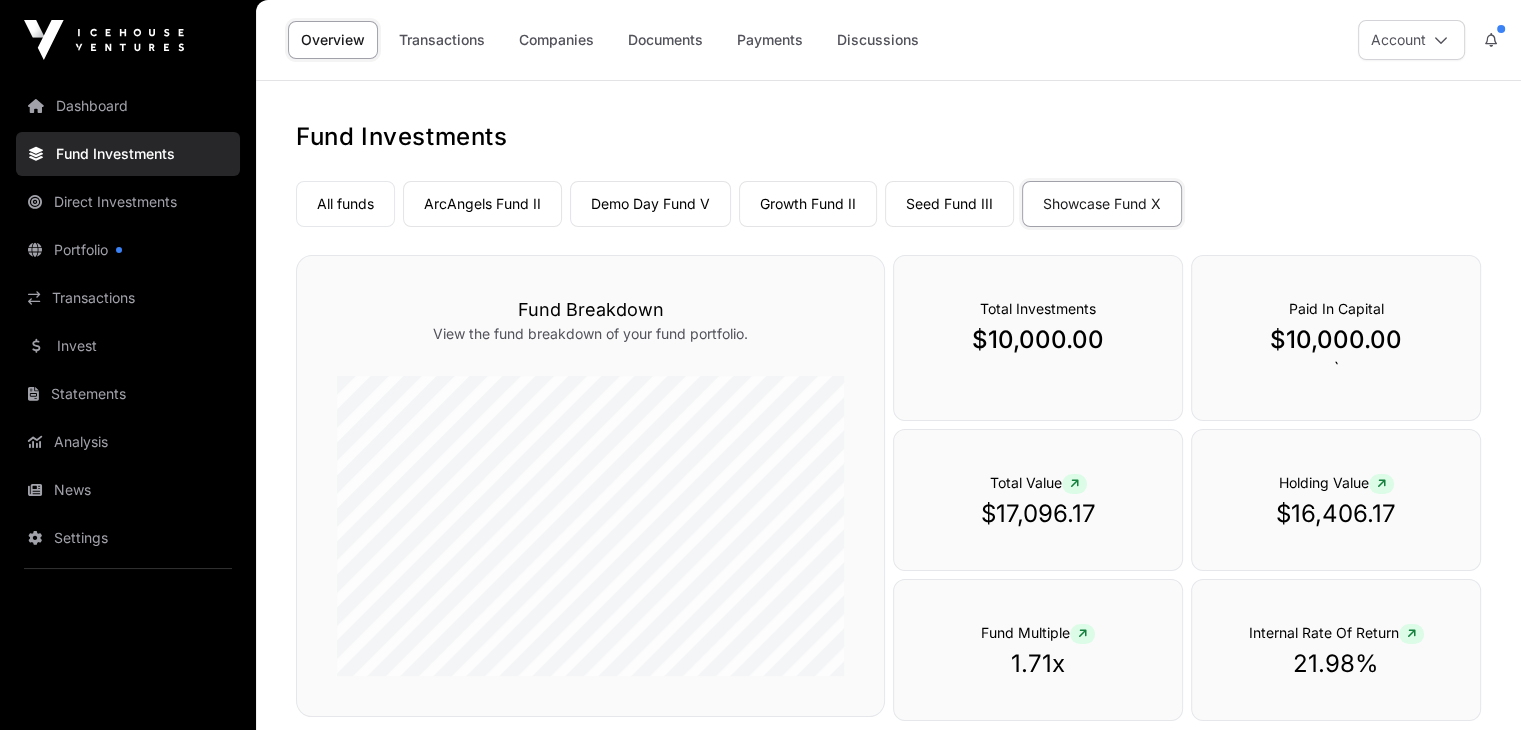 click on "Overview Transactions Companies Documents Payments Discussions" 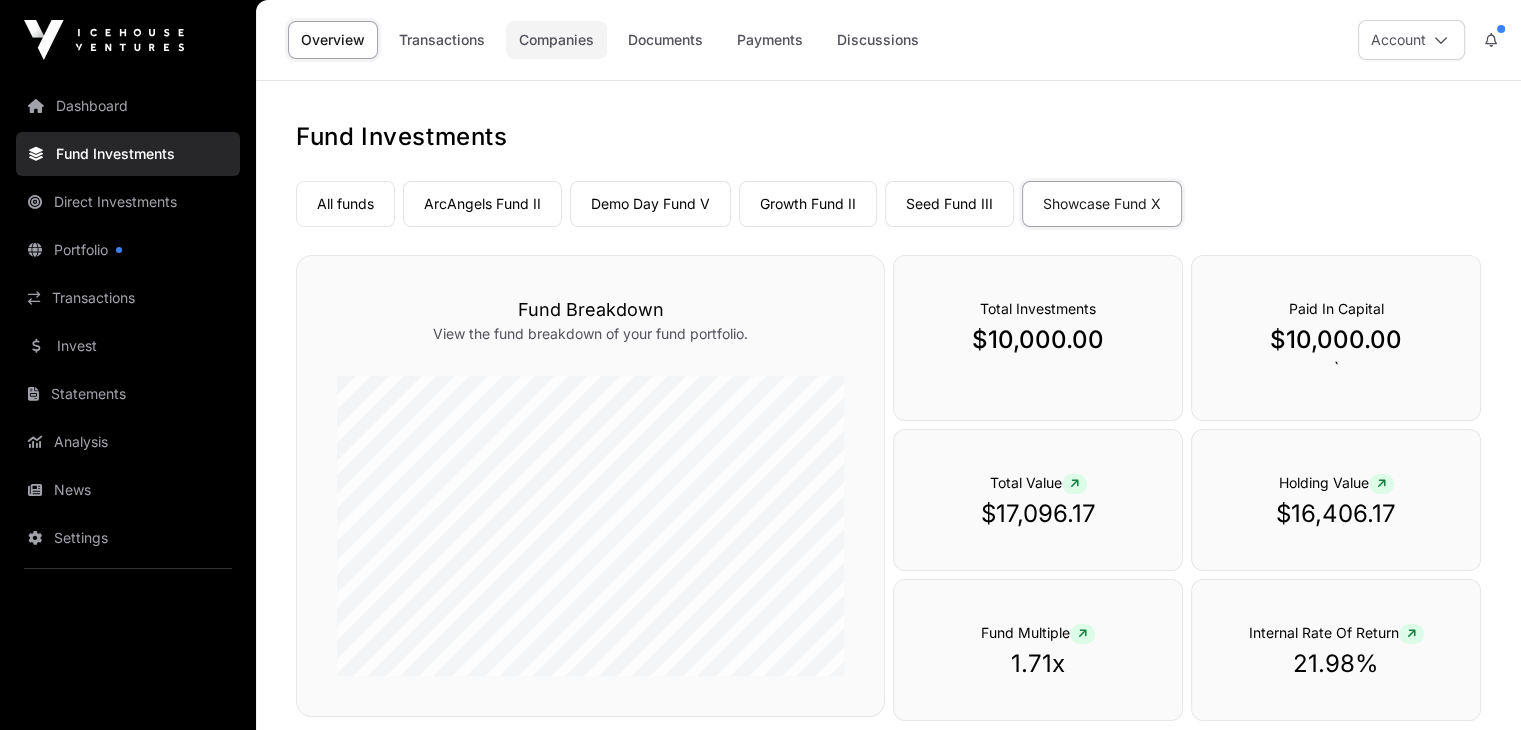 click on "Companies" 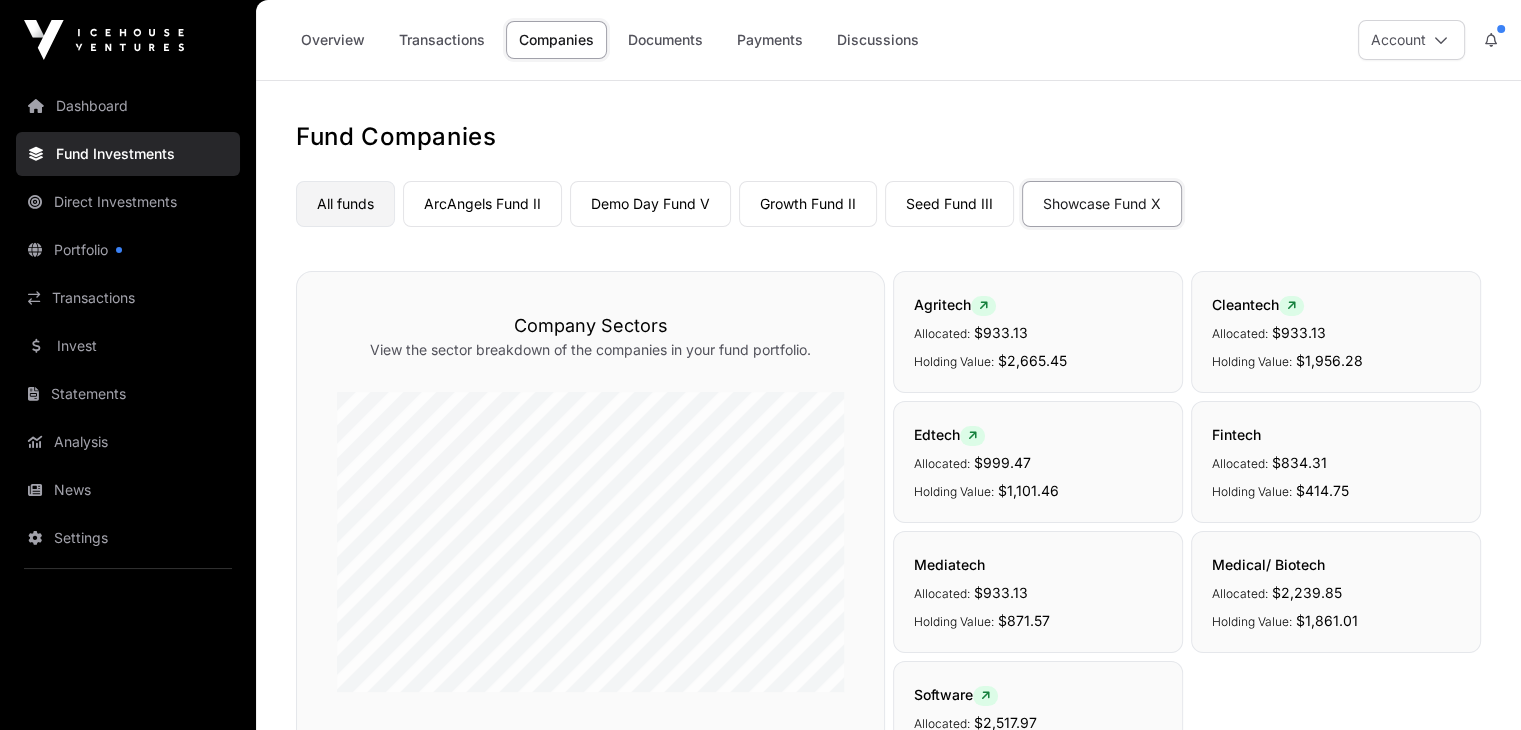 click on "All funds" 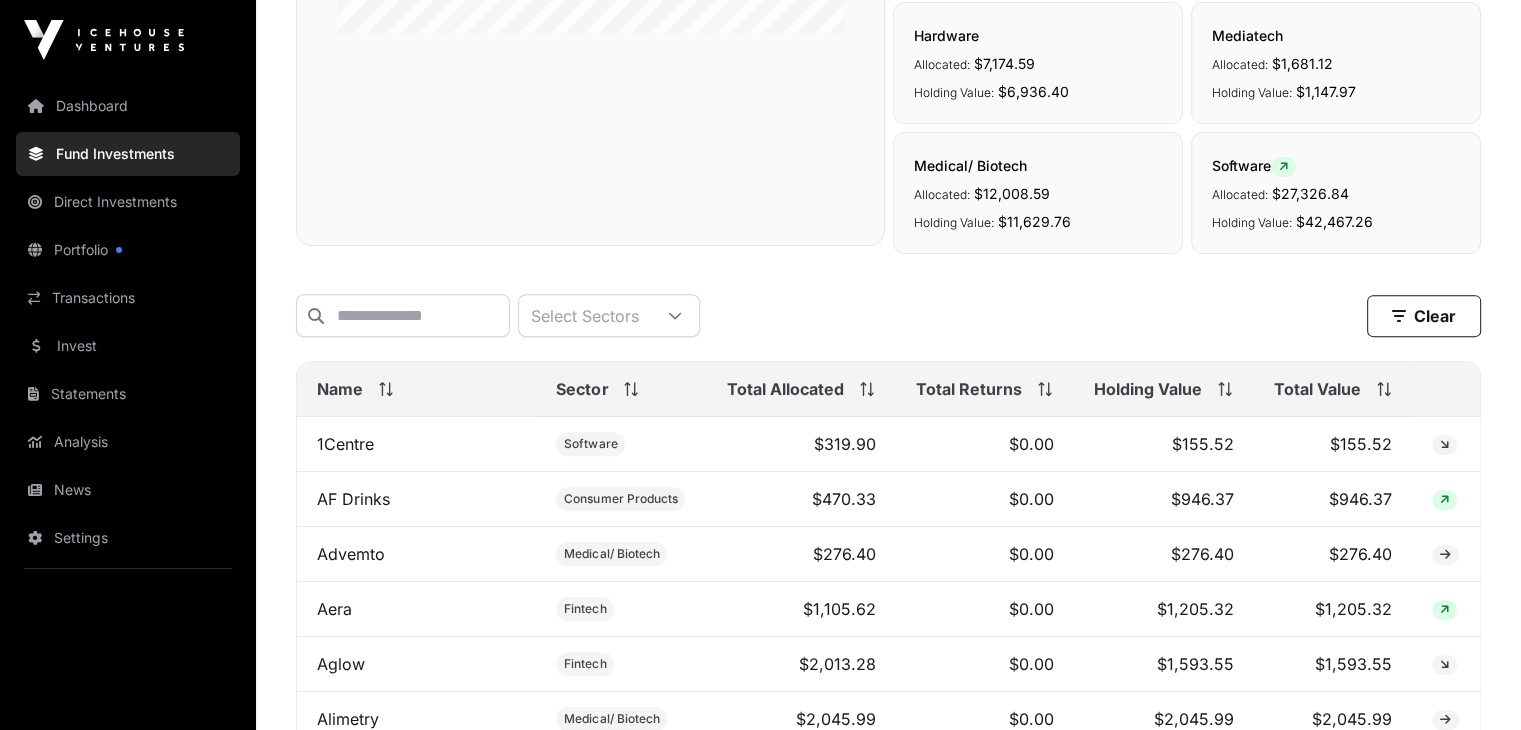 scroll, scrollTop: 800, scrollLeft: 0, axis: vertical 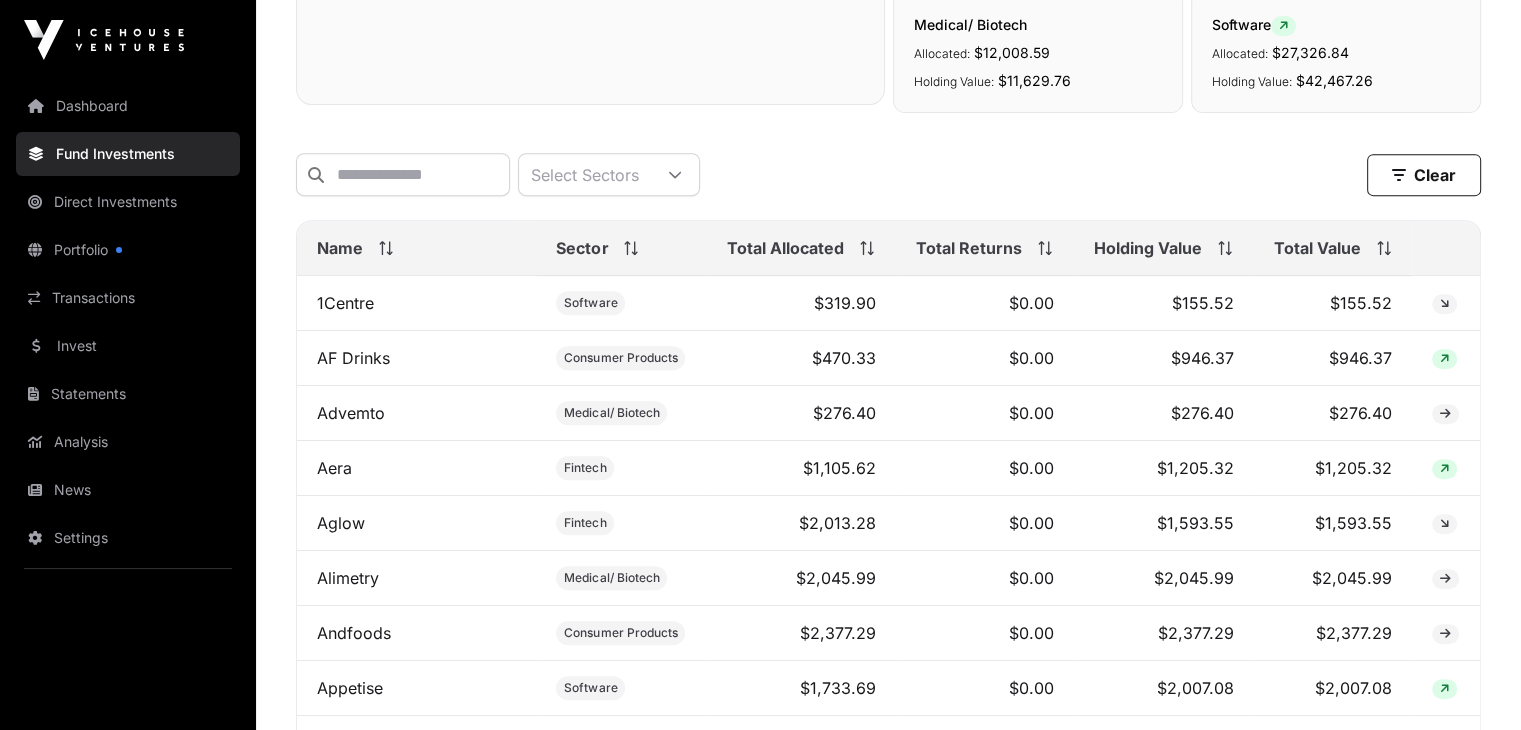 click on "Holding Value" 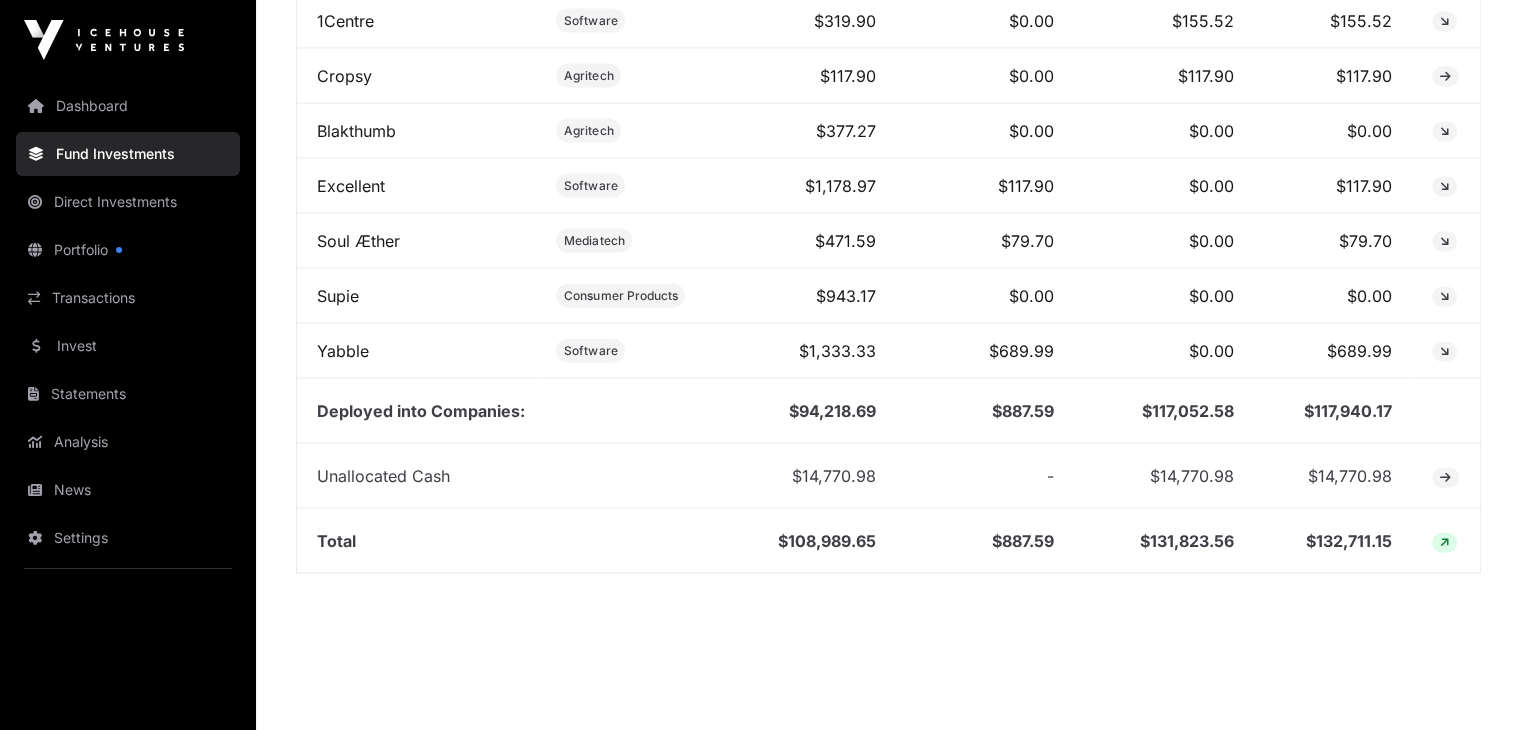 scroll, scrollTop: 4500, scrollLeft: 0, axis: vertical 